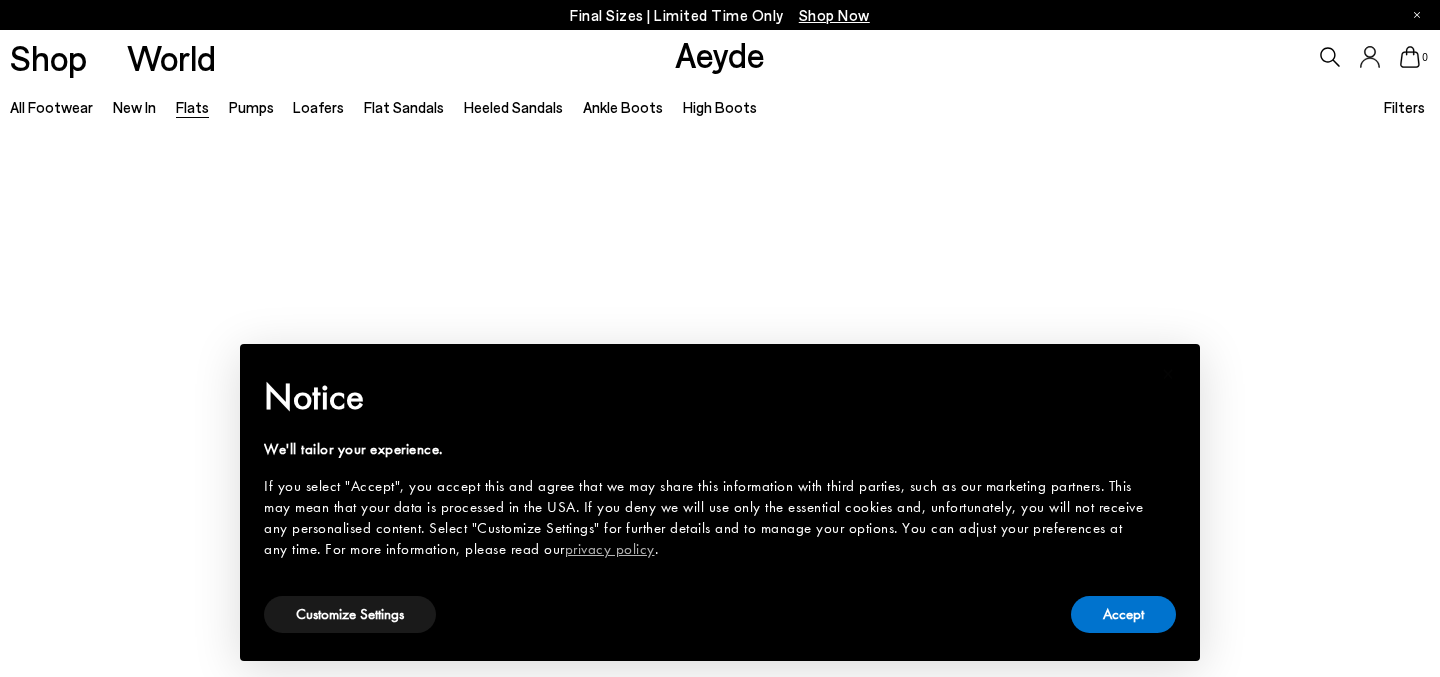 type 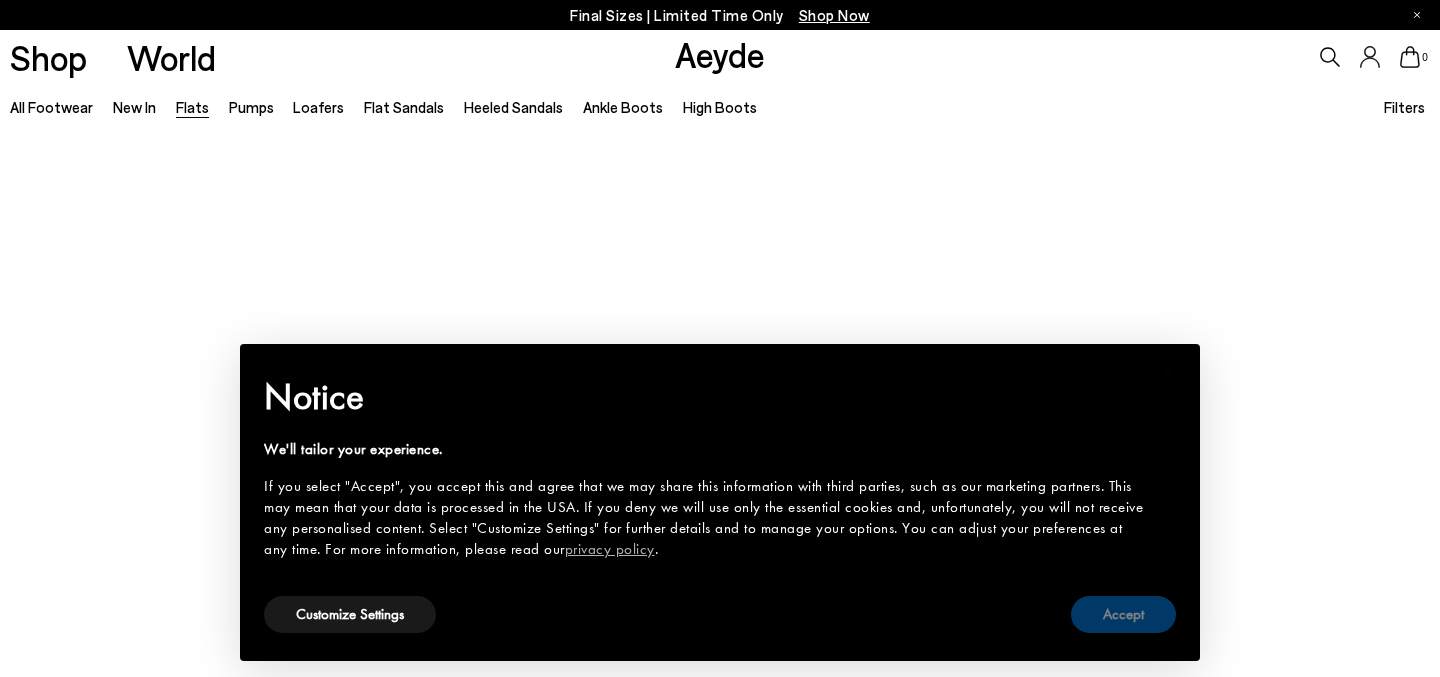 click on "Accept" at bounding box center [1123, 614] 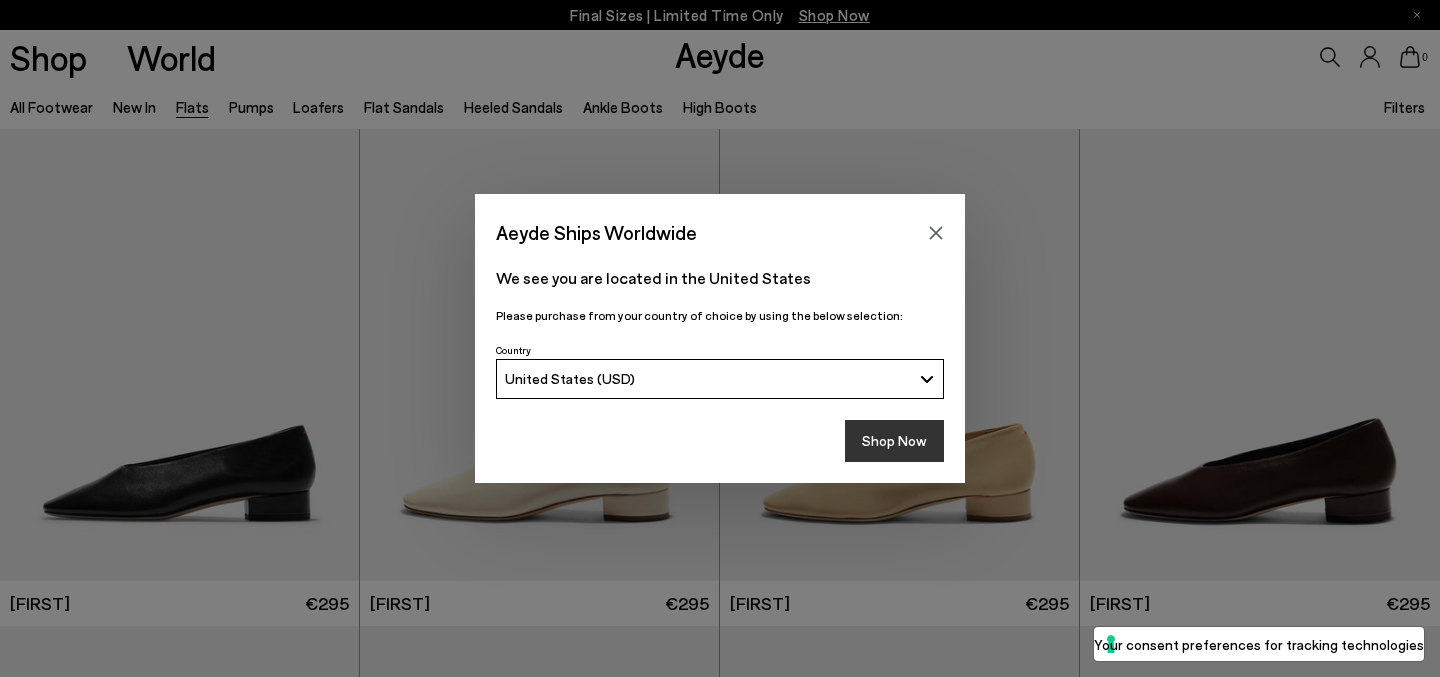 click on "Shop Now" at bounding box center (894, 441) 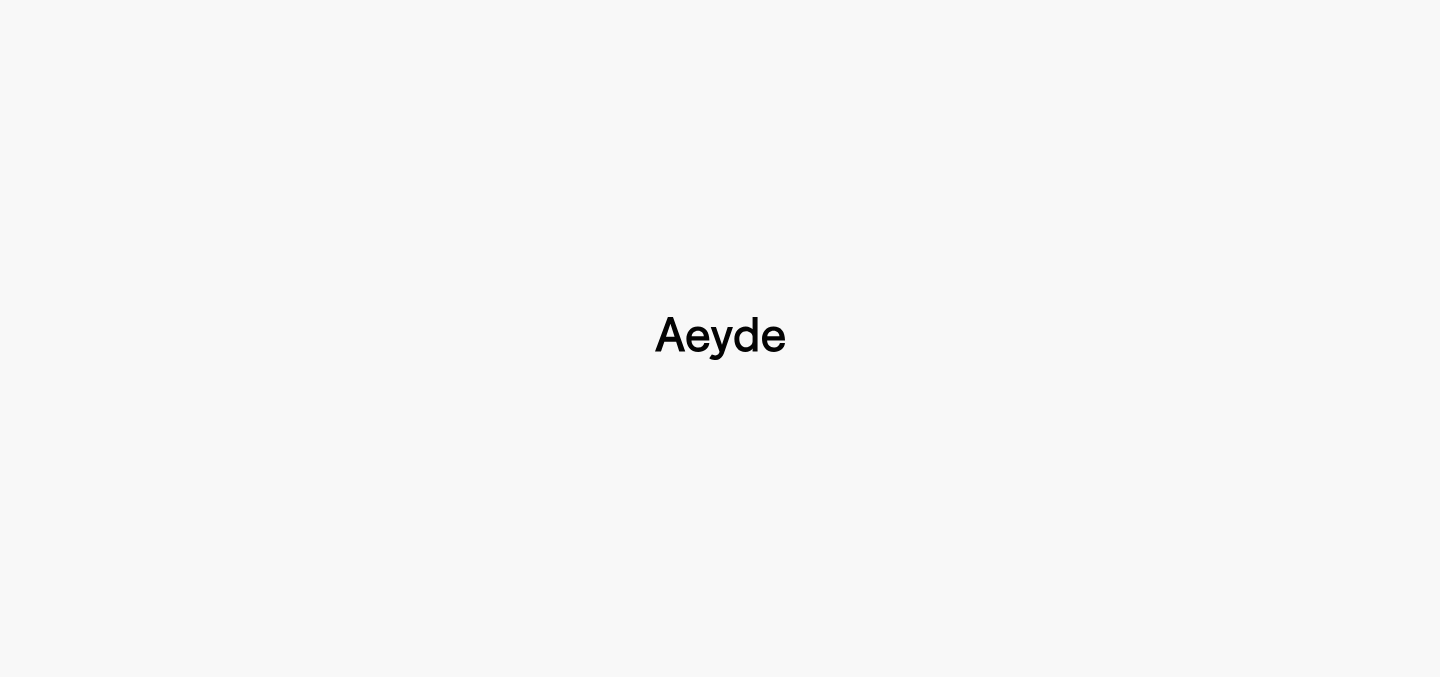 scroll, scrollTop: 0, scrollLeft: 0, axis: both 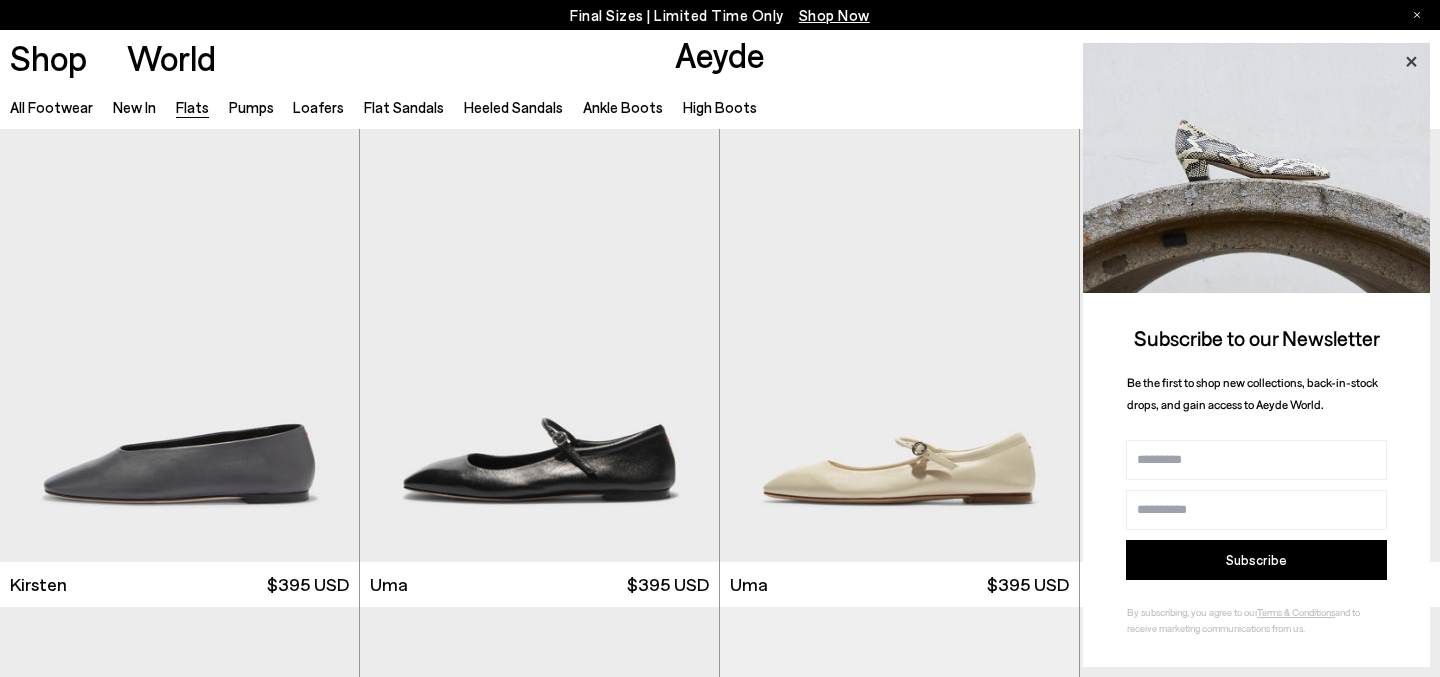 click 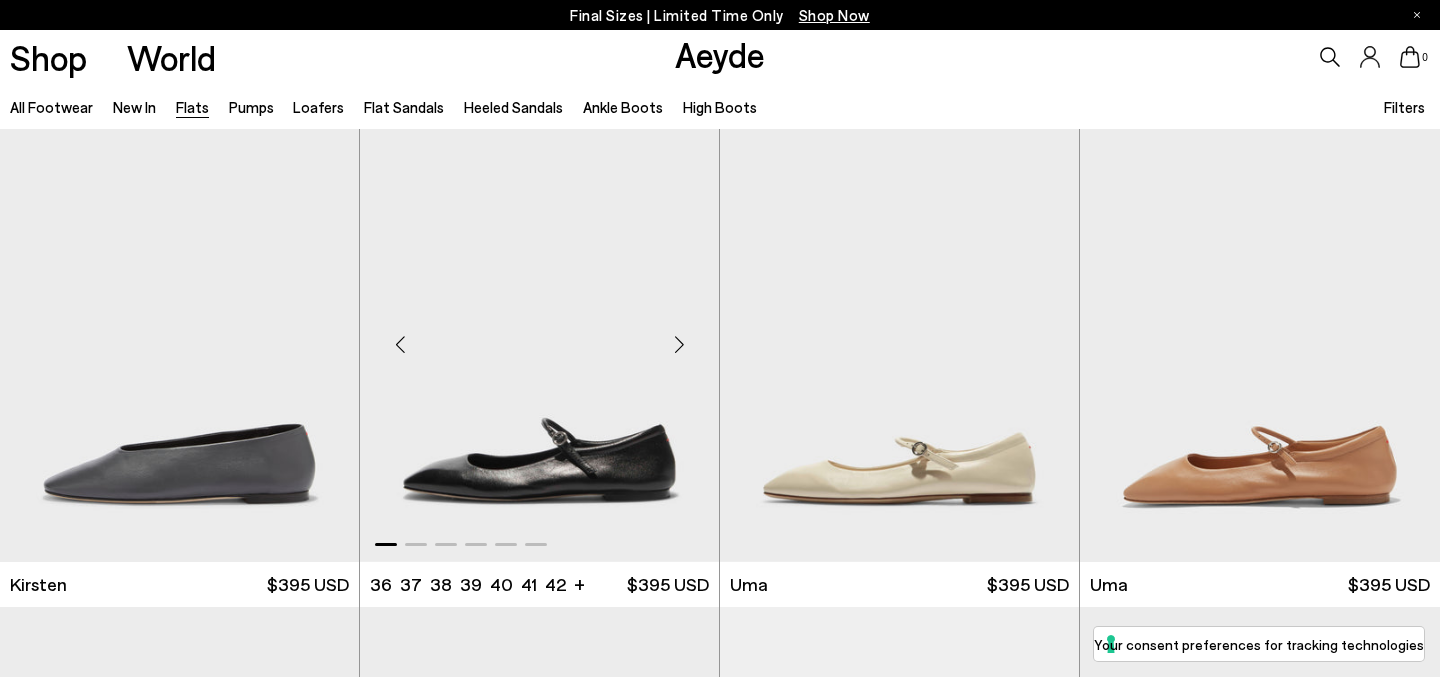 click at bounding box center (539, 336) 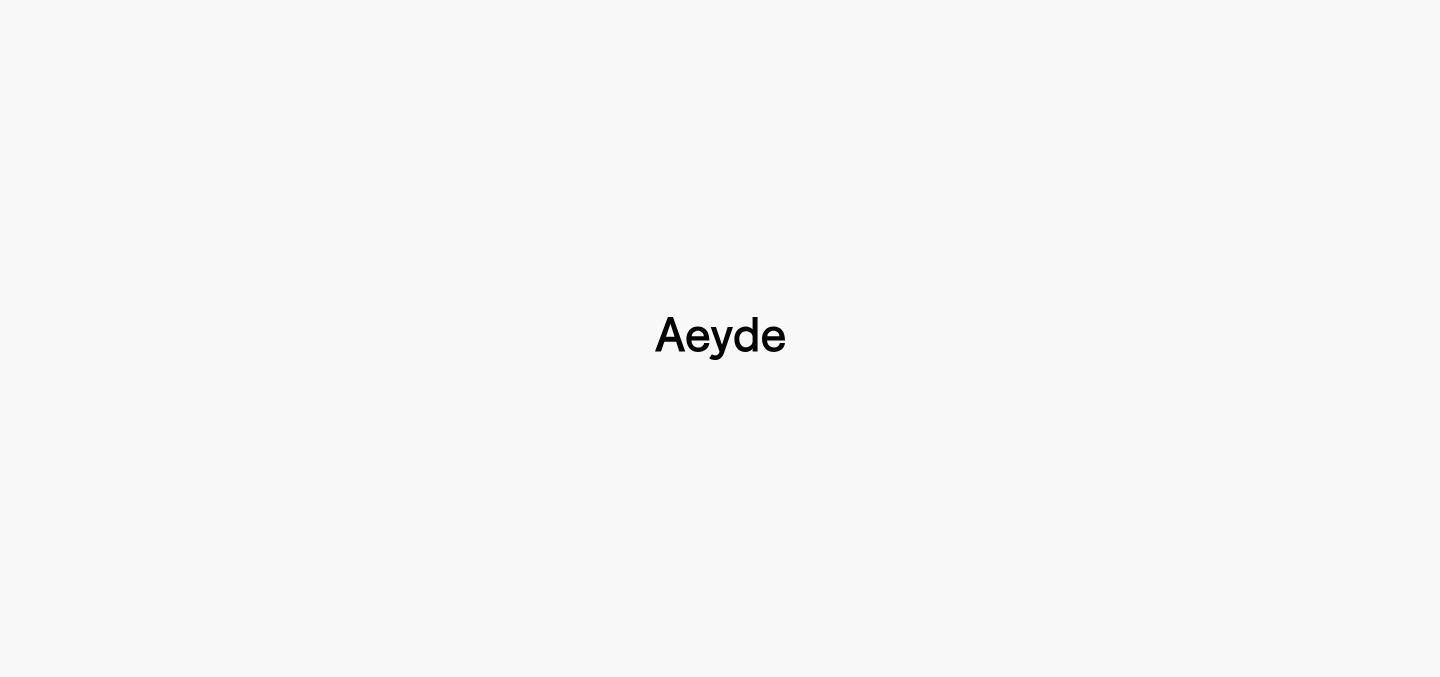 scroll, scrollTop: 0, scrollLeft: 0, axis: both 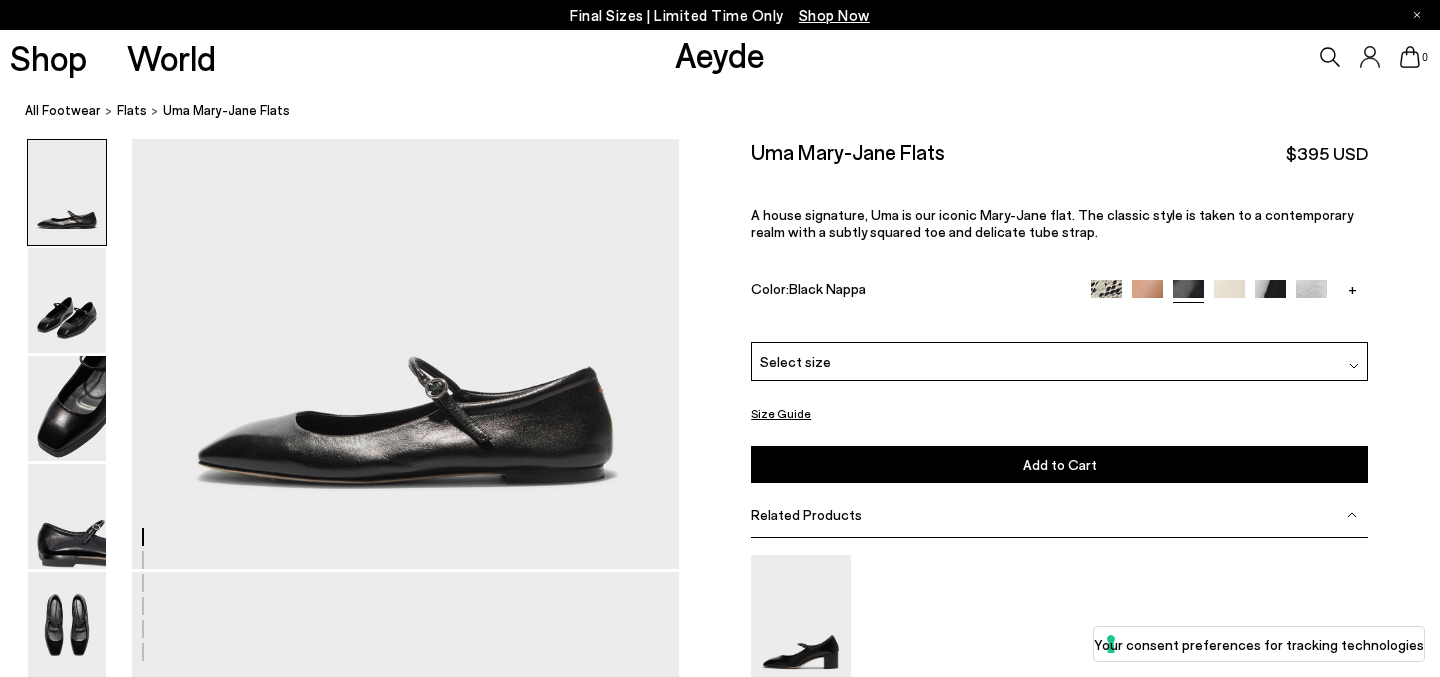 click at bounding box center [1270, 294] 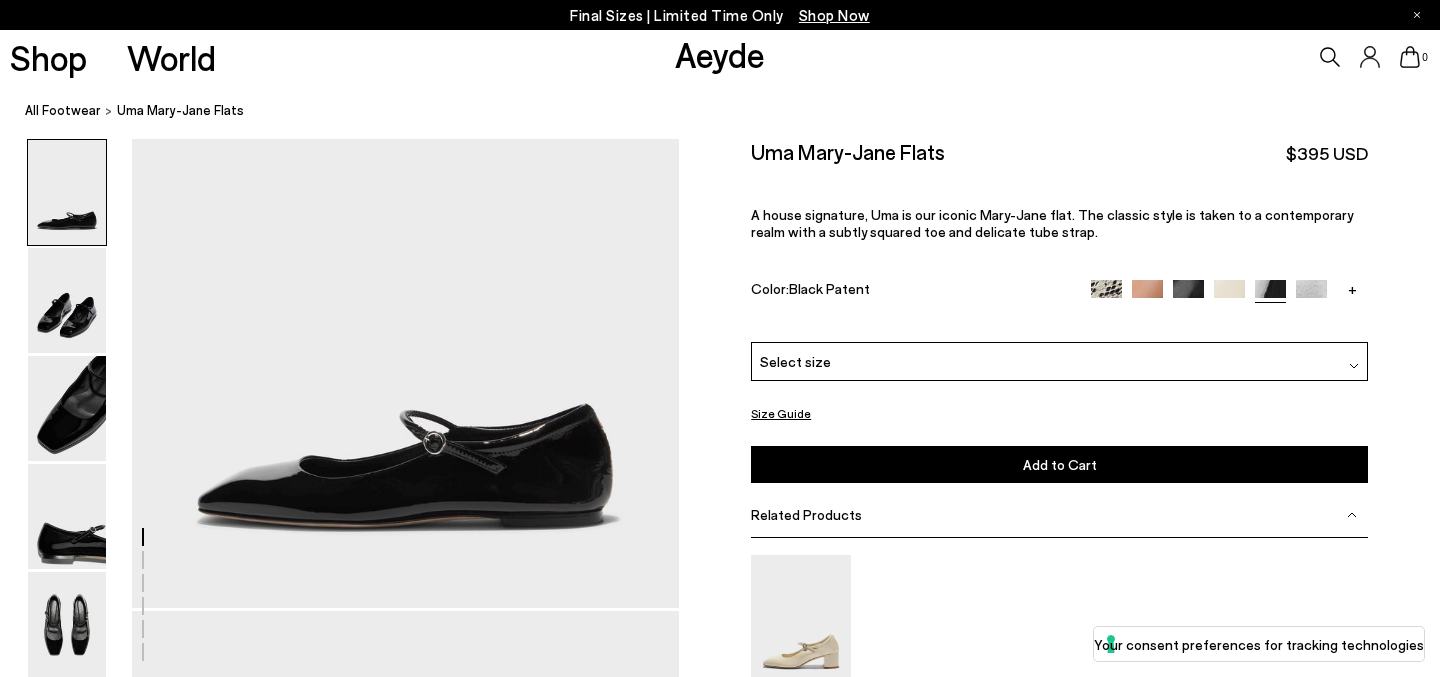 scroll, scrollTop: 96, scrollLeft: 0, axis: vertical 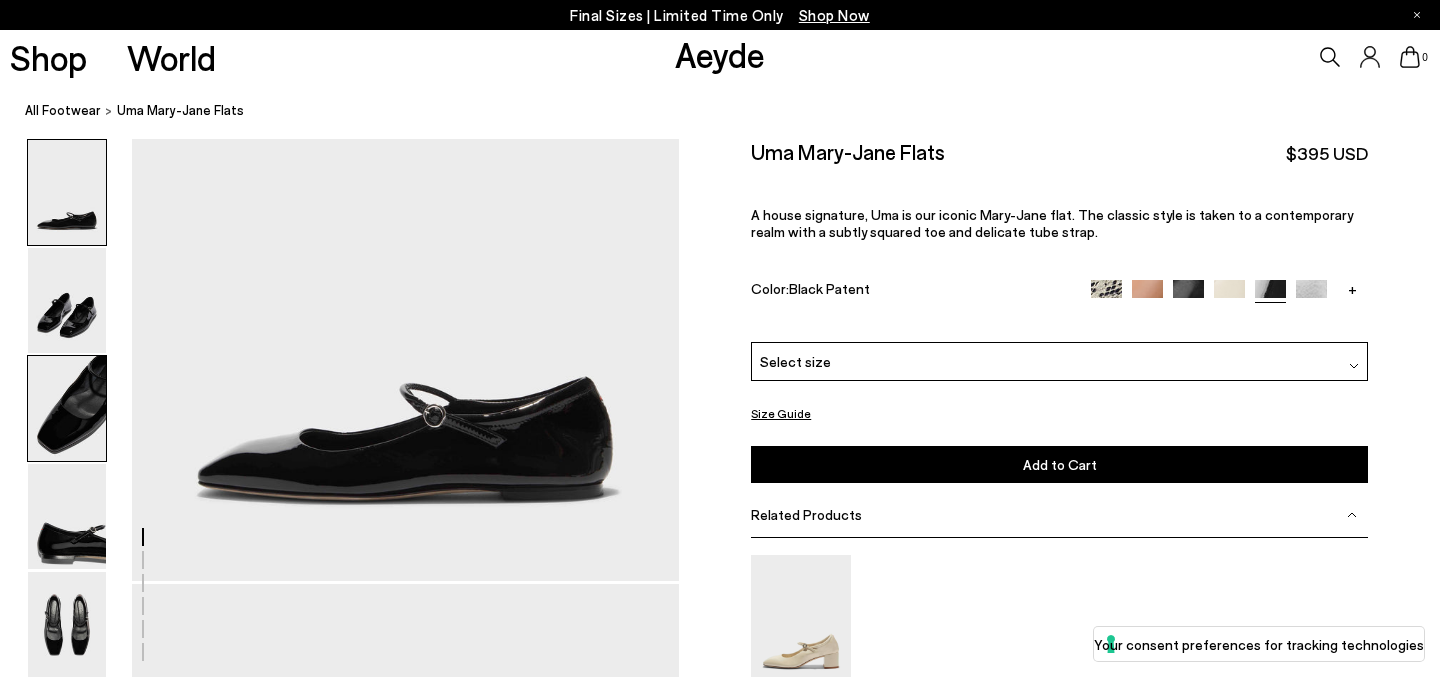 click at bounding box center (67, 408) 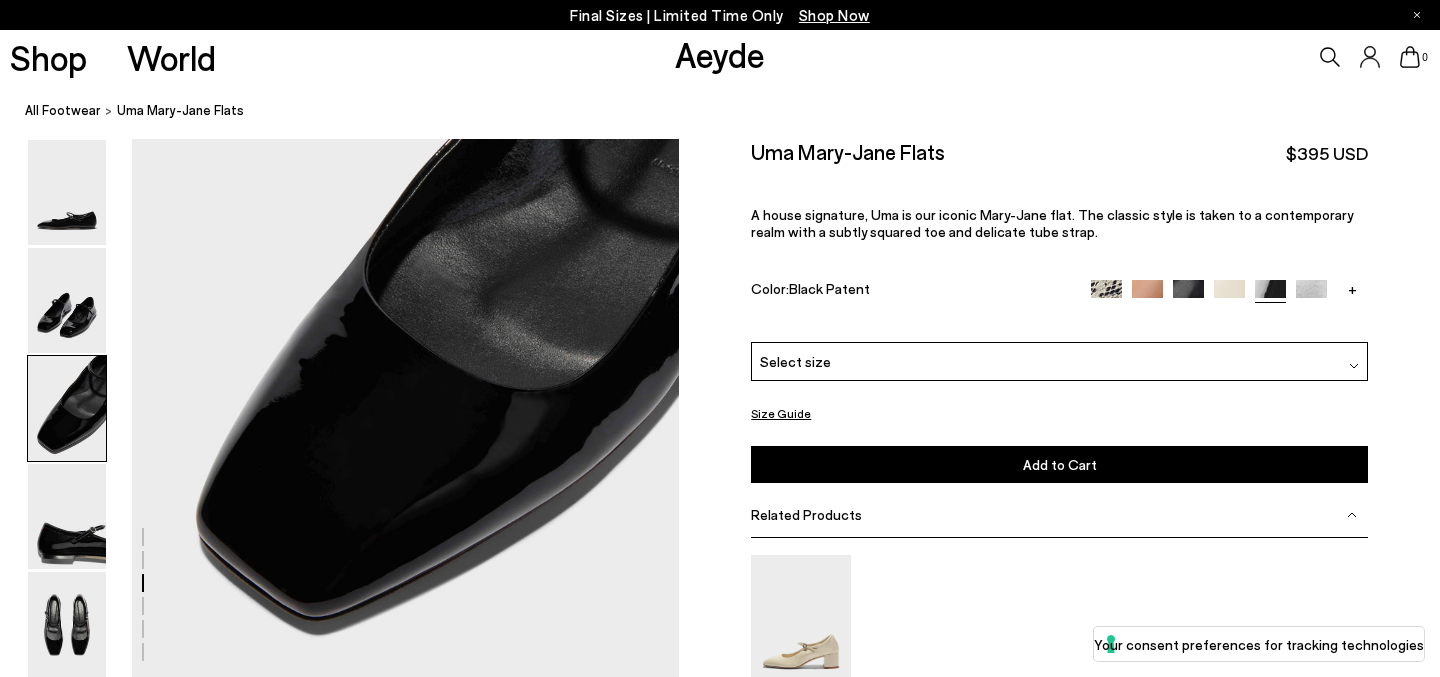 scroll, scrollTop: 1461, scrollLeft: 0, axis: vertical 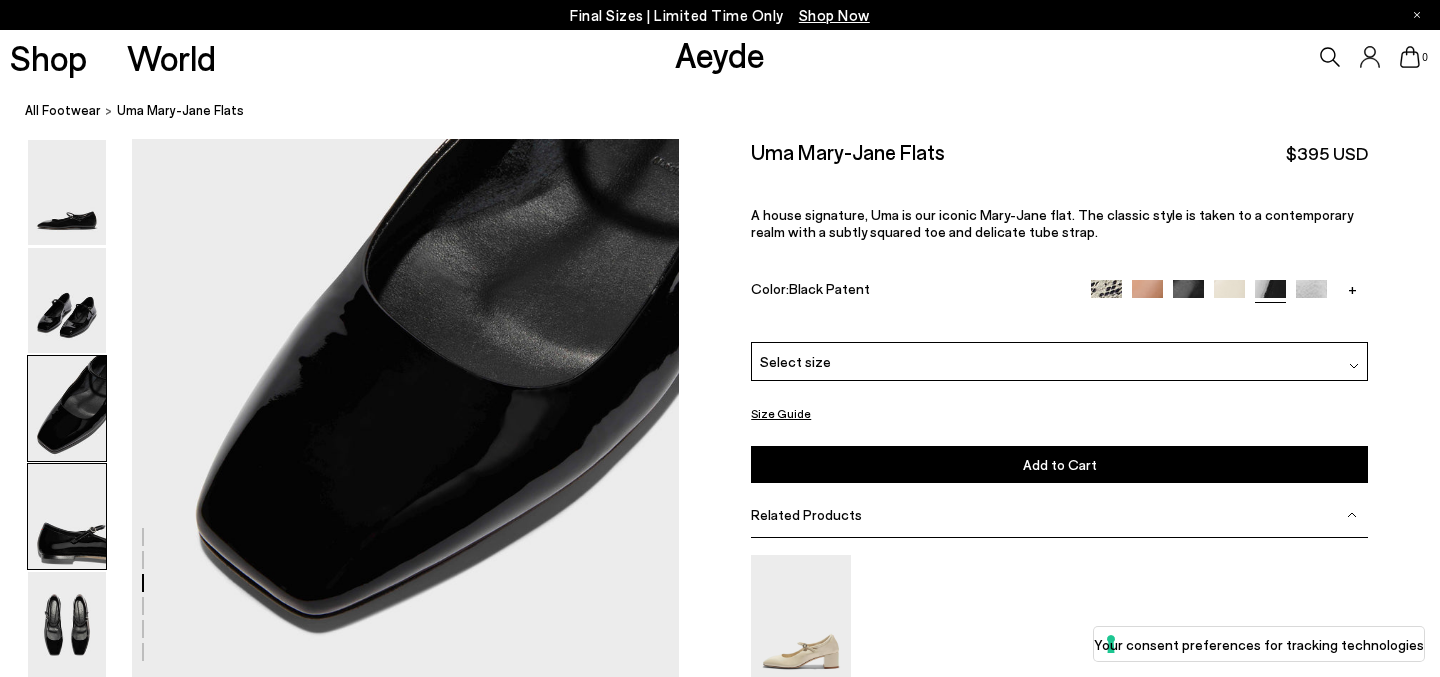 click at bounding box center (67, 516) 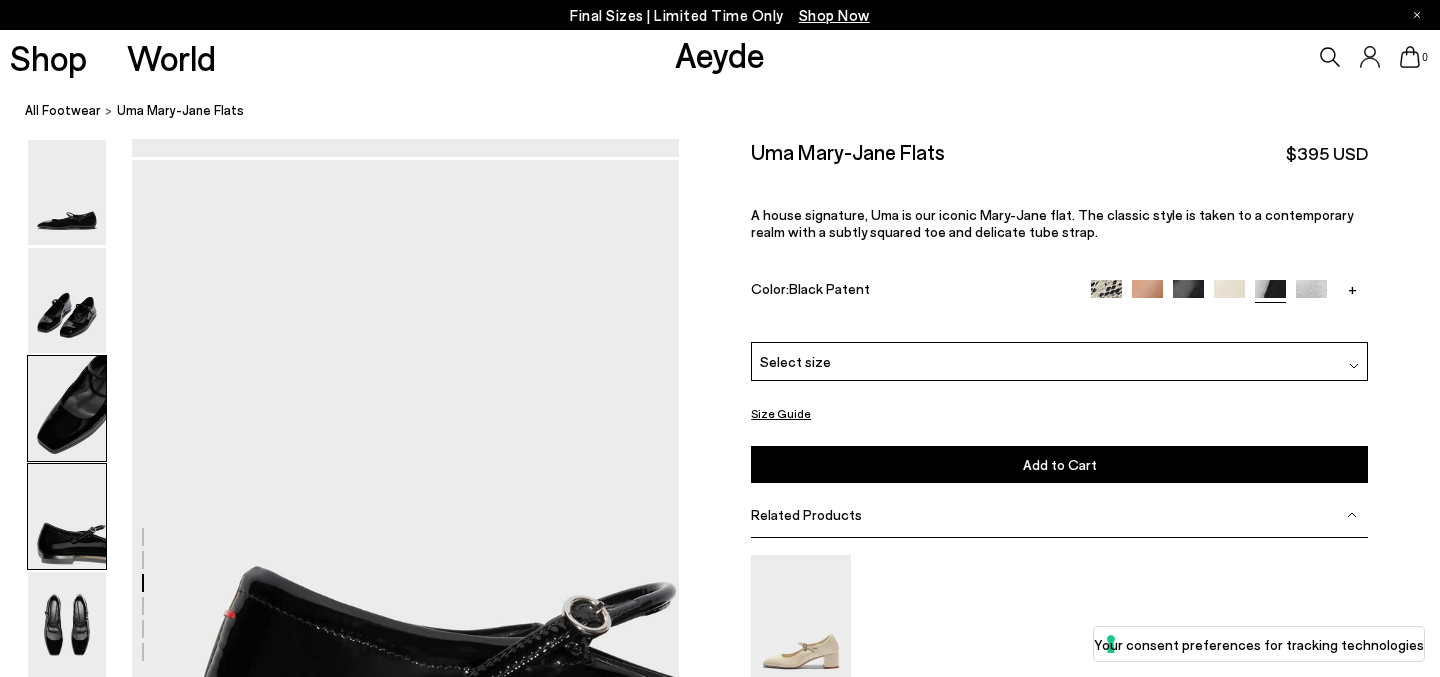 scroll, scrollTop: 2008, scrollLeft: 0, axis: vertical 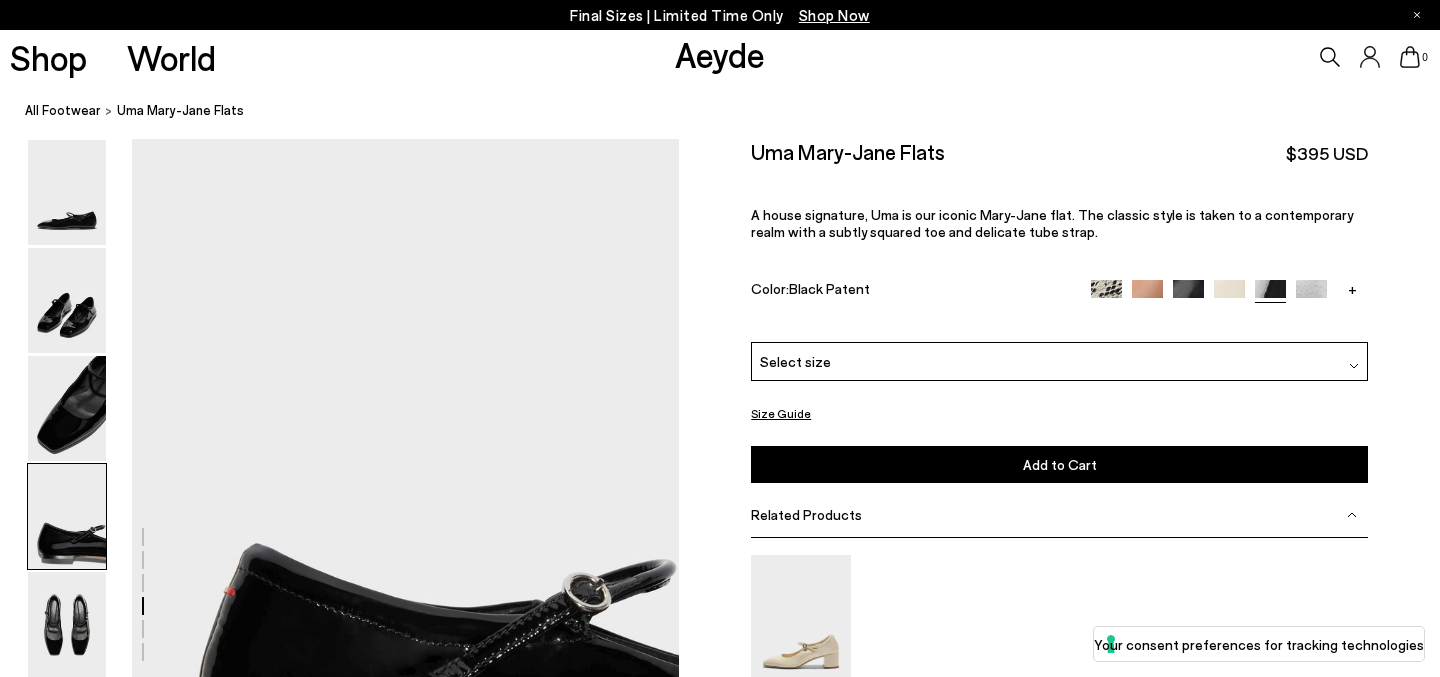 click at bounding box center [1147, 294] 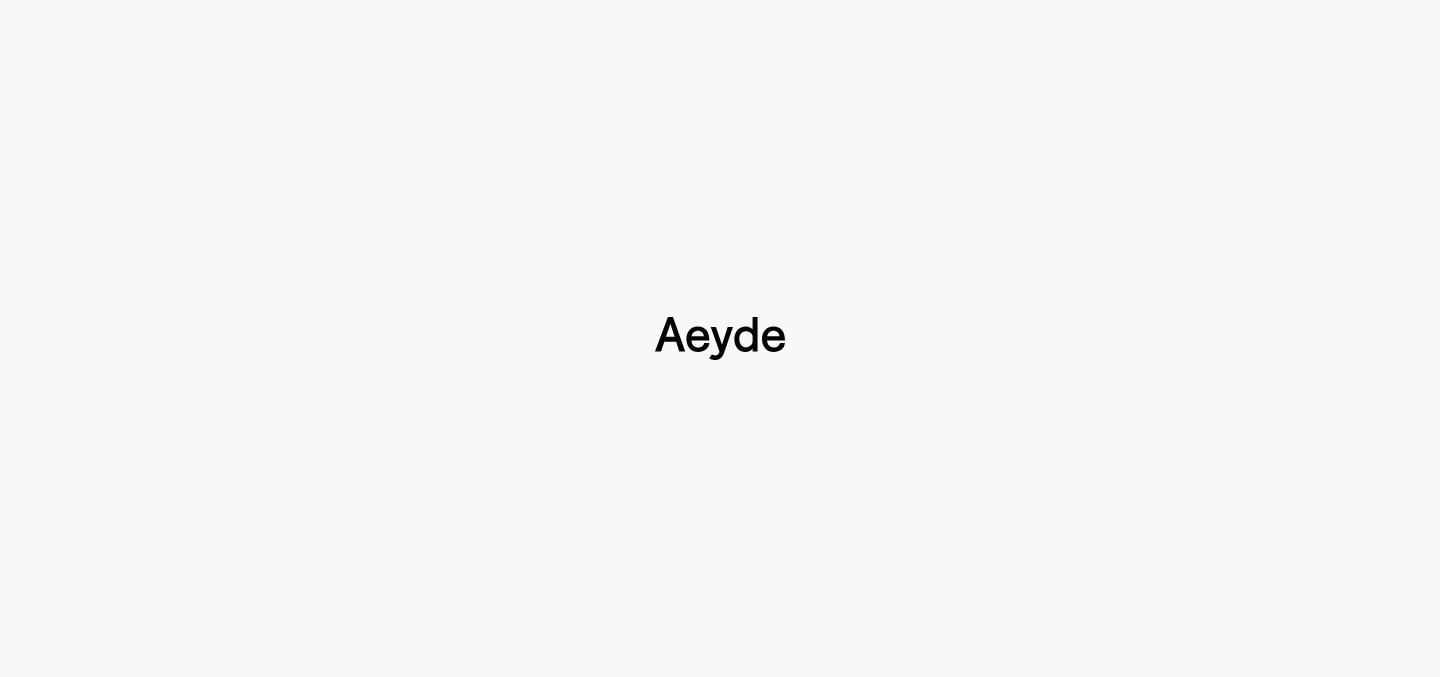type 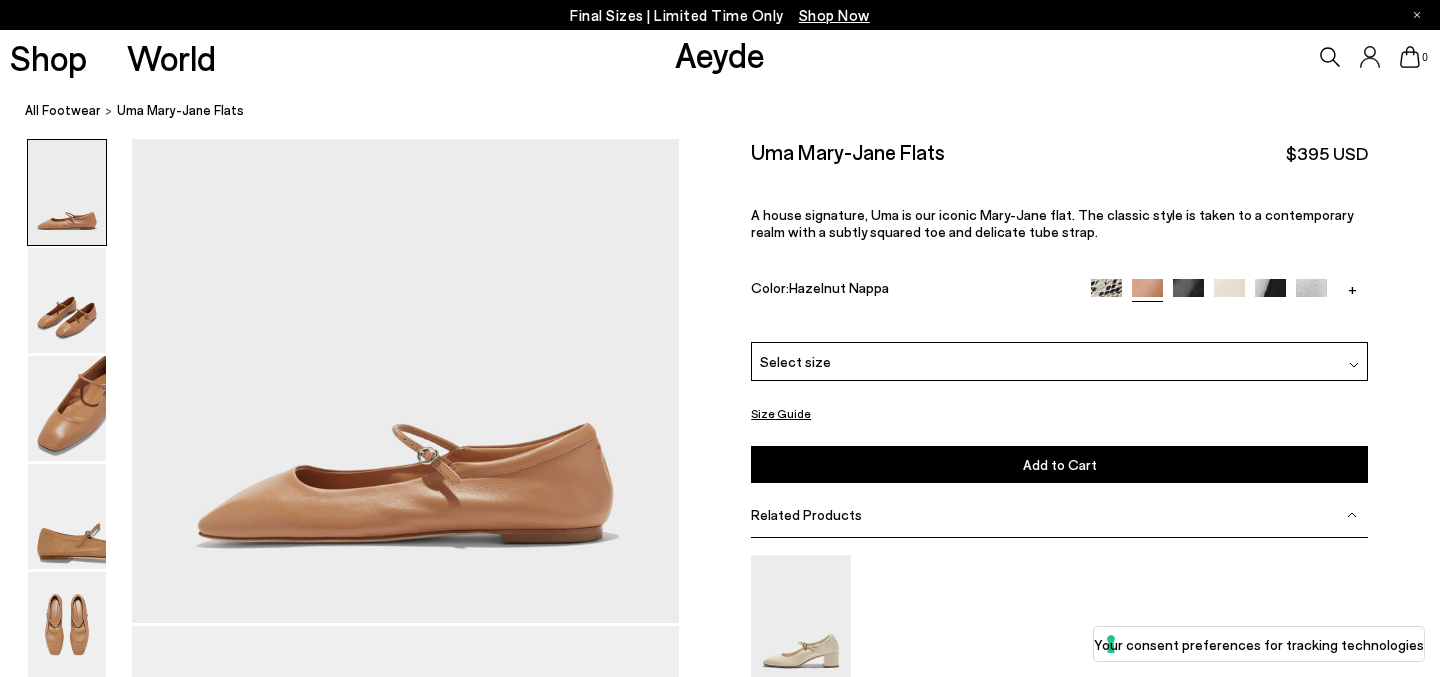 scroll, scrollTop: 0, scrollLeft: 0, axis: both 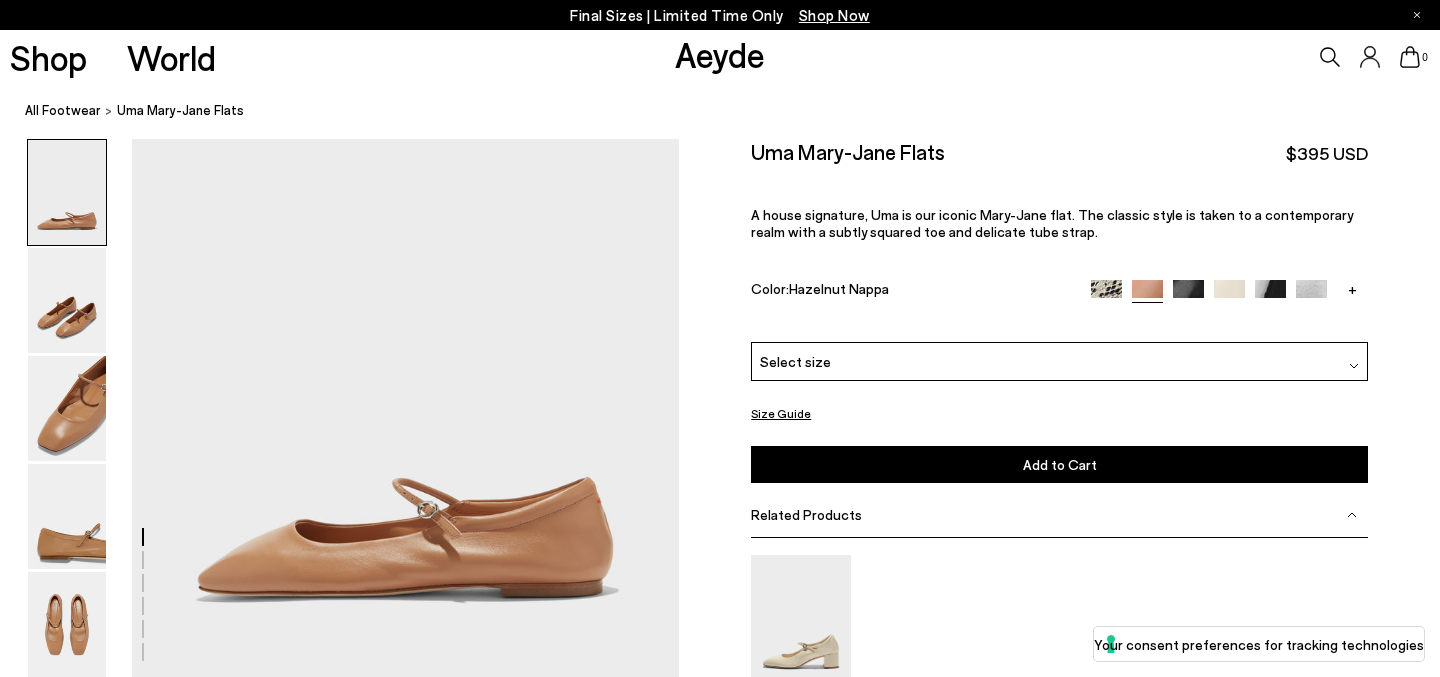 click at bounding box center (1188, 295) 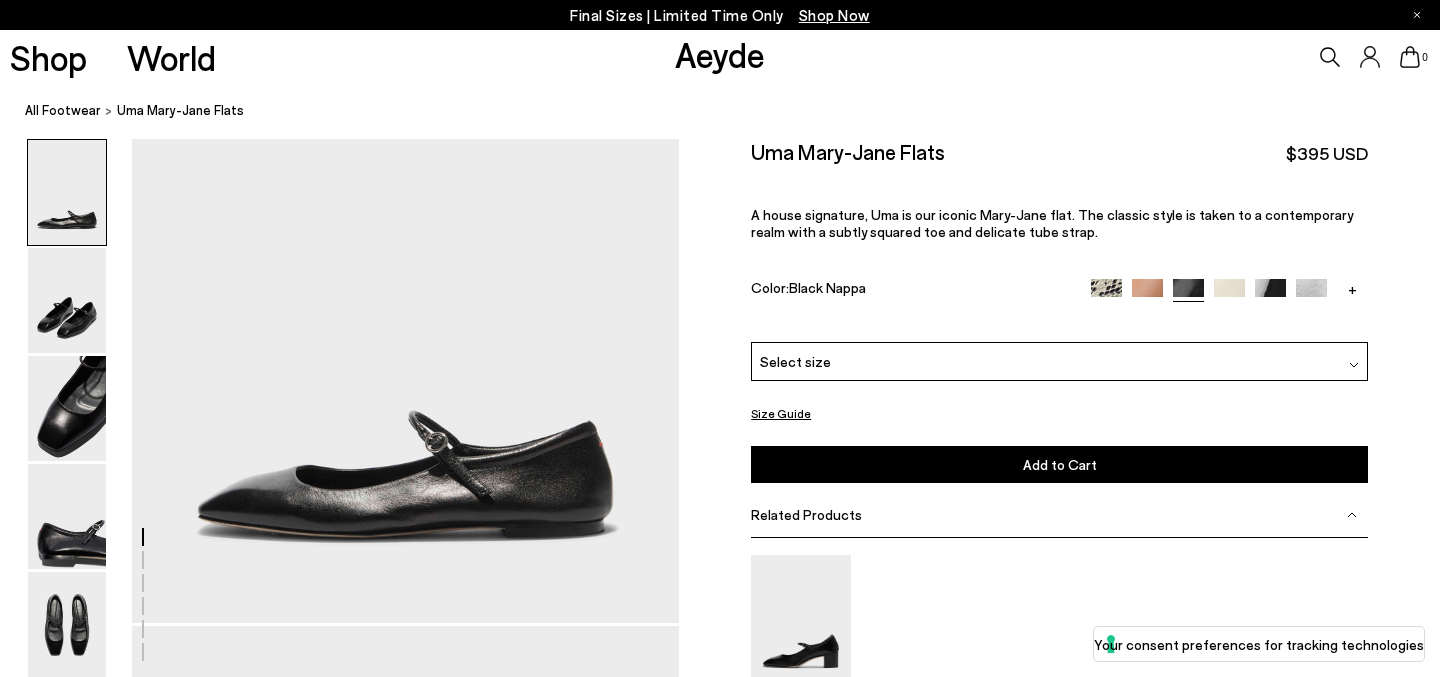 scroll, scrollTop: 0, scrollLeft: 0, axis: both 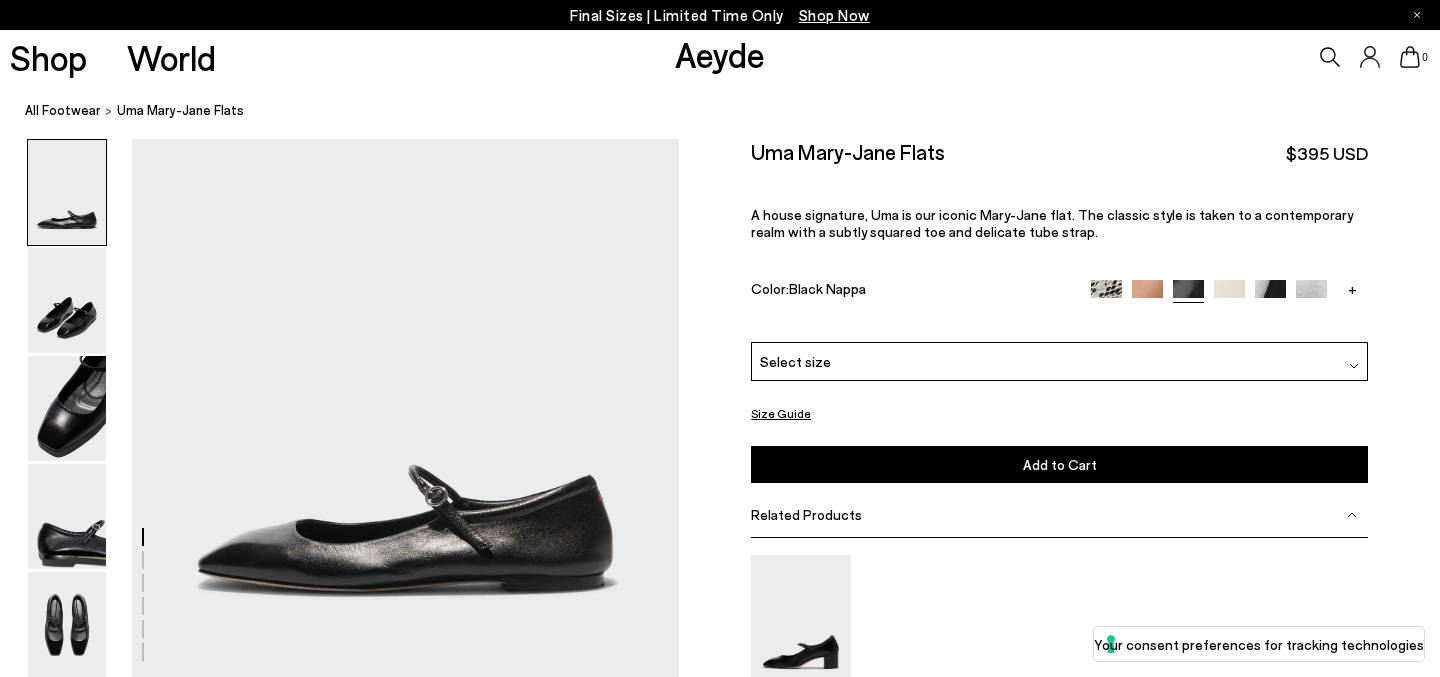 click on "Select size" at bounding box center (1059, 361) 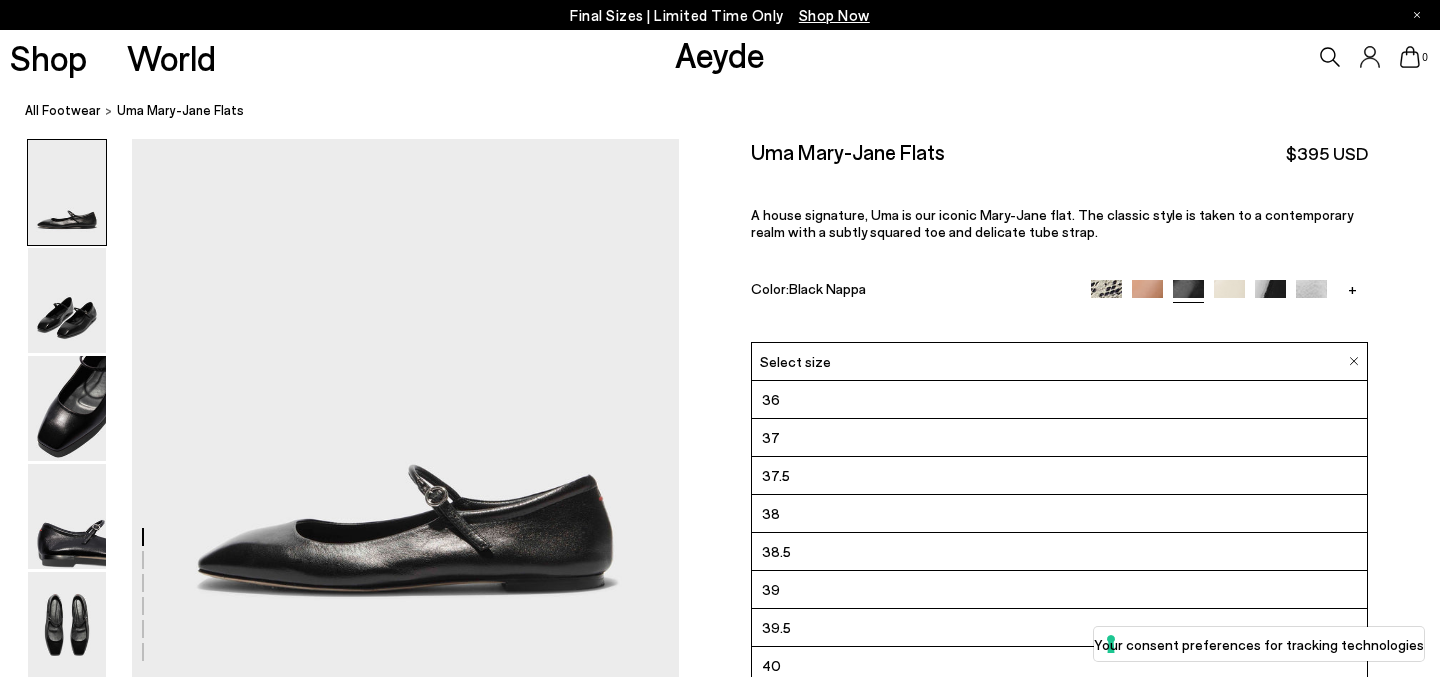 click on "37" at bounding box center (1059, 438) 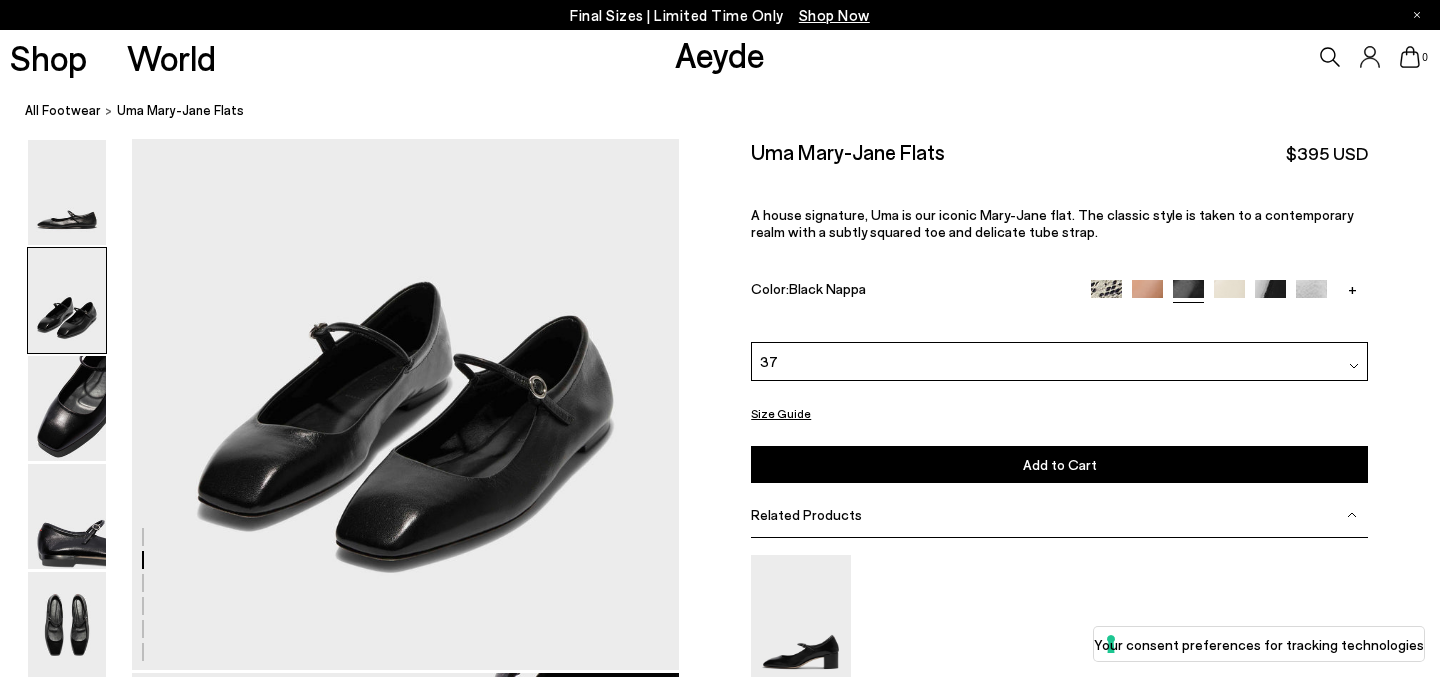 scroll, scrollTop: 766, scrollLeft: 0, axis: vertical 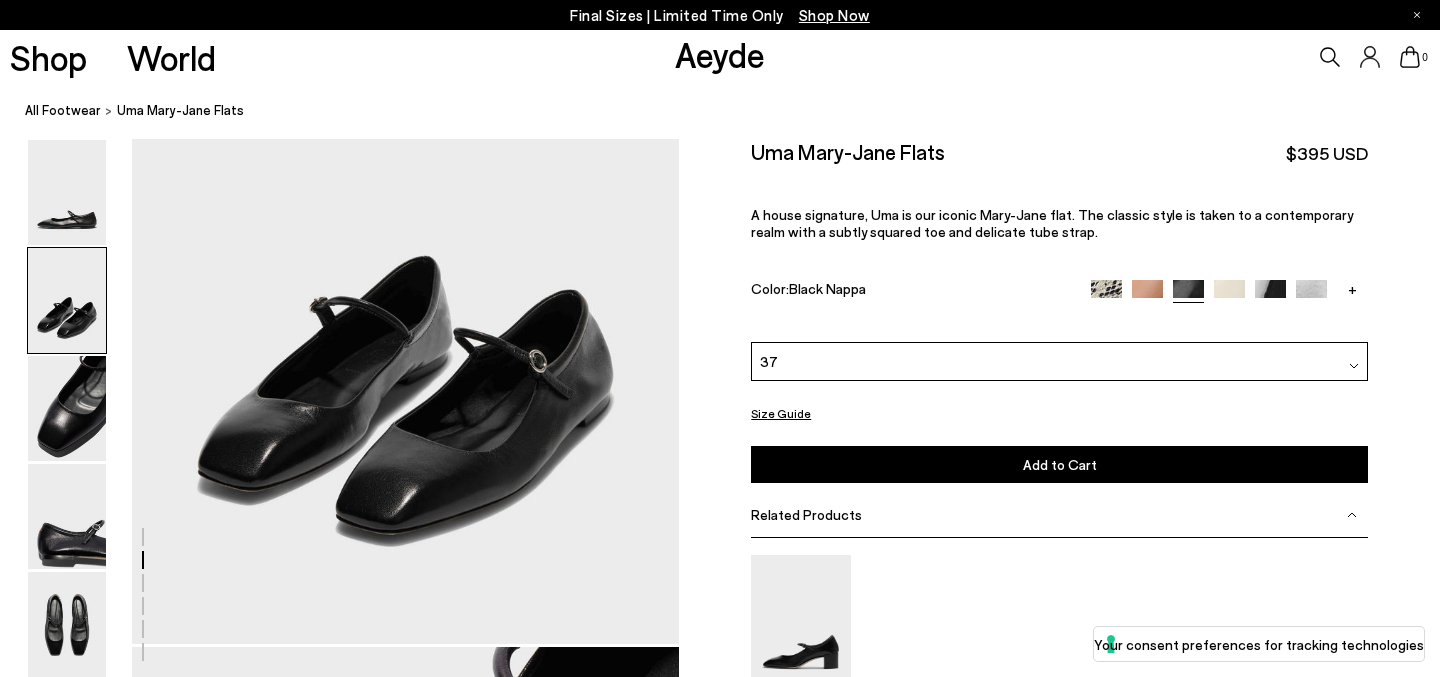 click at bounding box center [339, 1473] 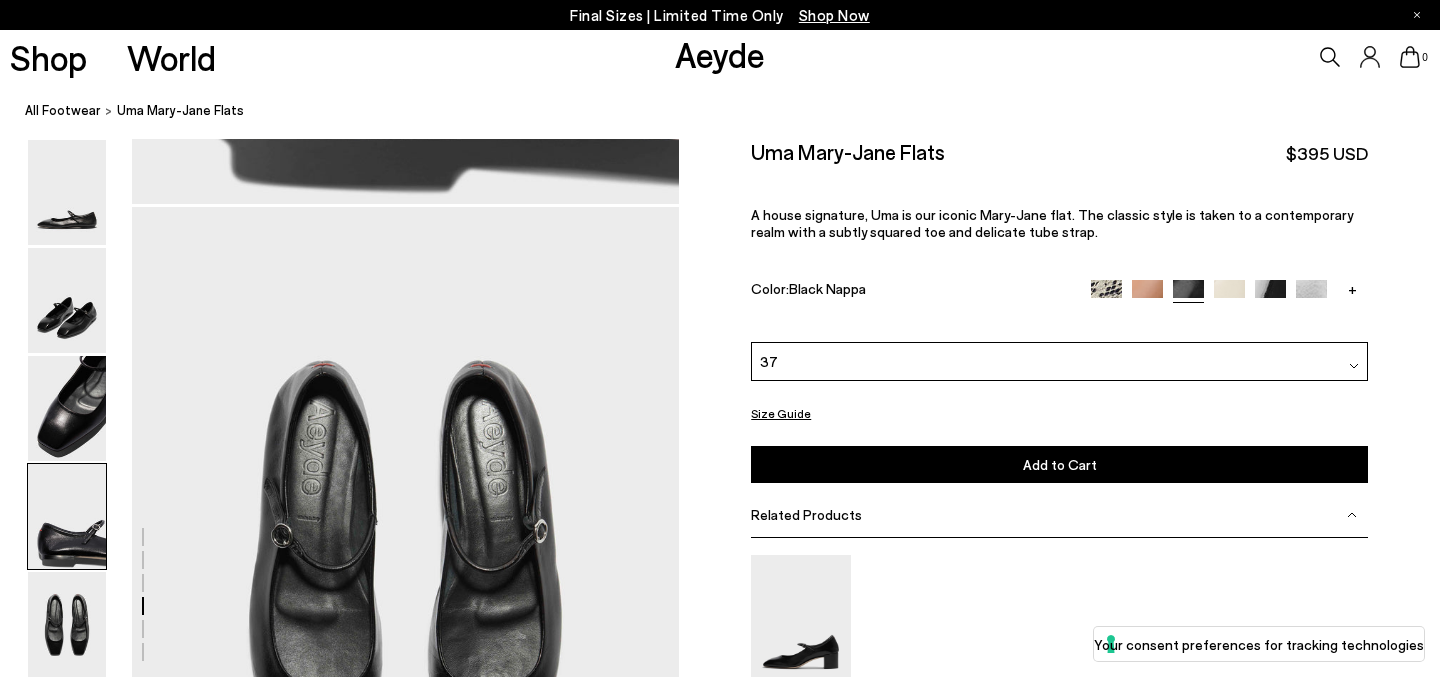 scroll, scrollTop: 2386, scrollLeft: 0, axis: vertical 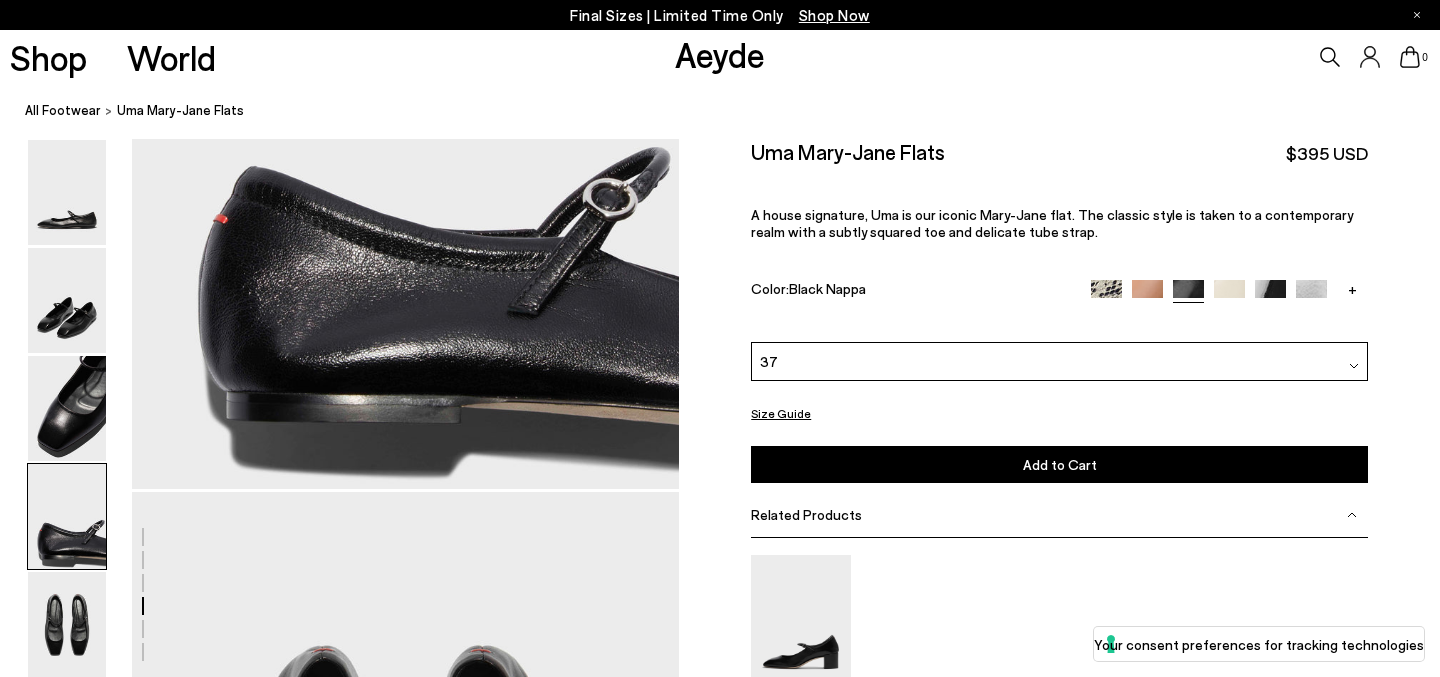 click on "Add to Cart Select a Size First" at bounding box center (1059, 464) 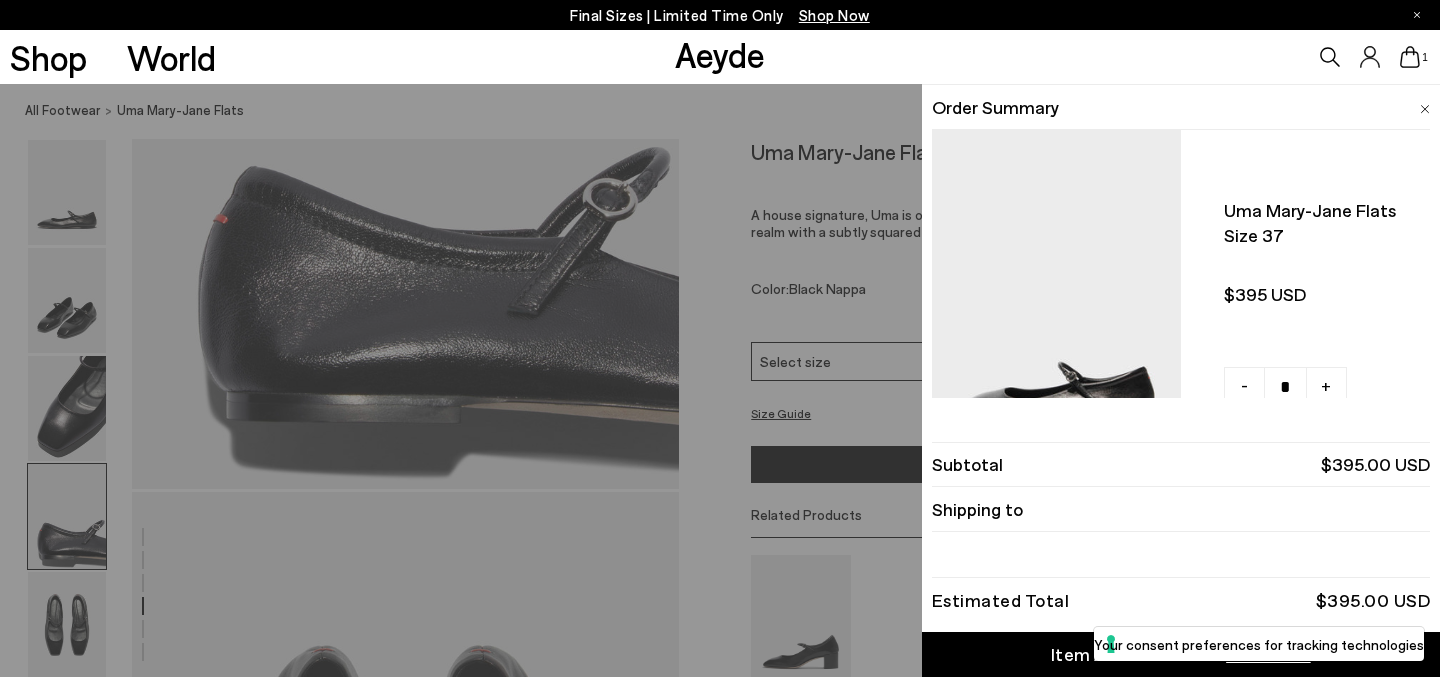 scroll, scrollTop: 0, scrollLeft: 0, axis: both 